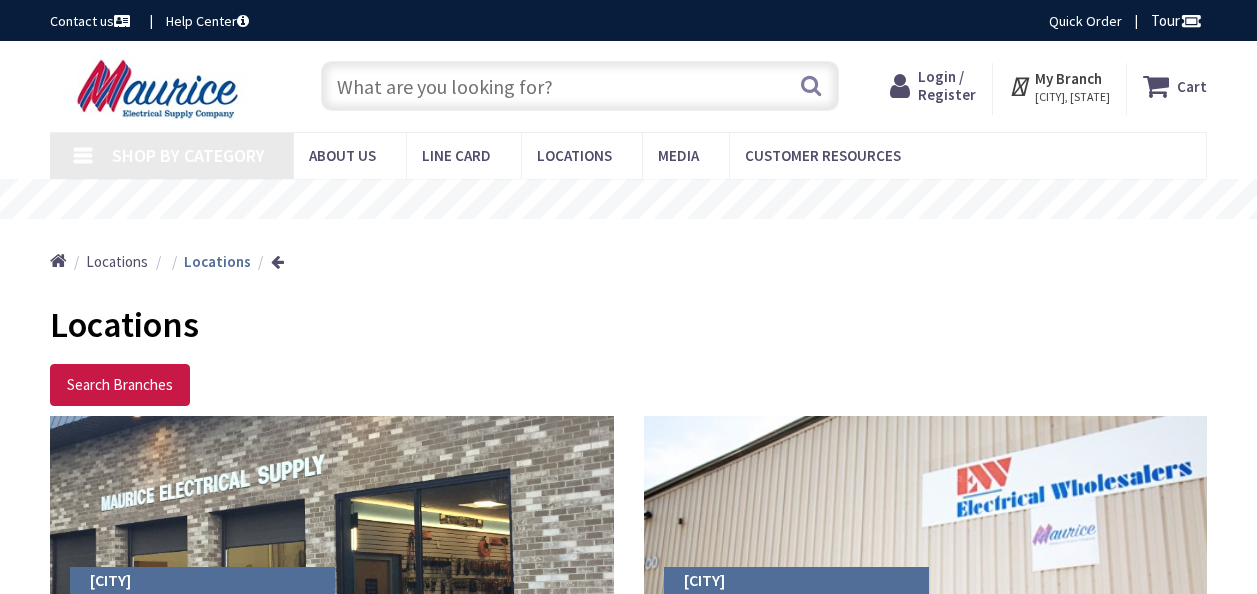 scroll, scrollTop: 0, scrollLeft: 0, axis: both 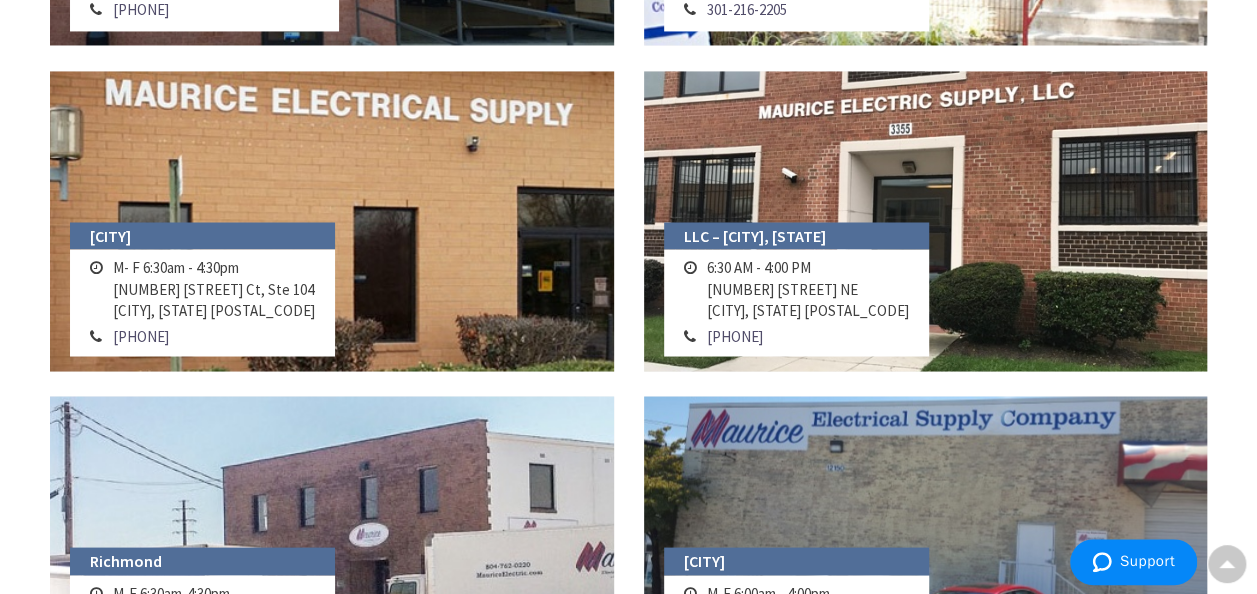 click at bounding box center [926, 221] 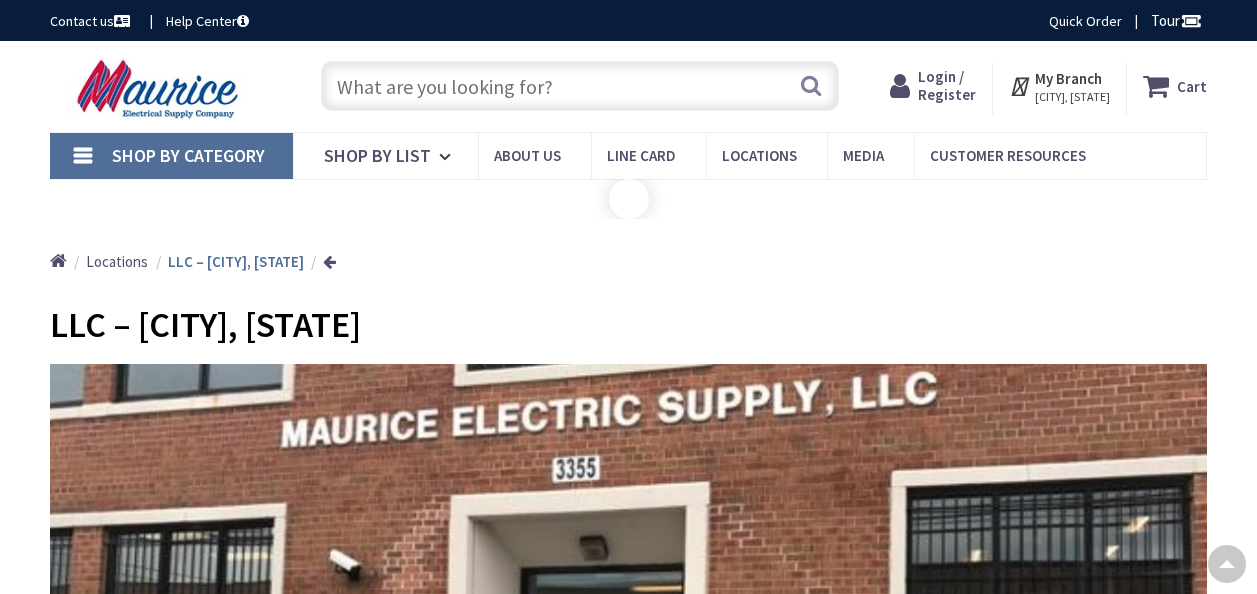 scroll, scrollTop: 677, scrollLeft: 0, axis: vertical 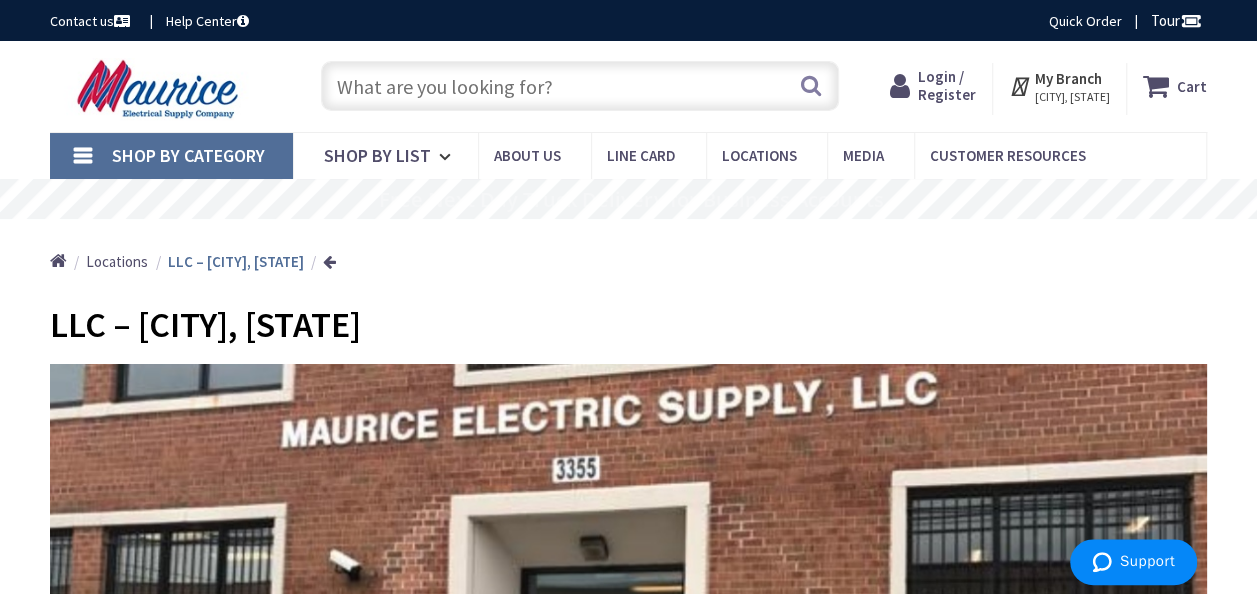 click on "Meet The Team" at bounding box center [0, 0] 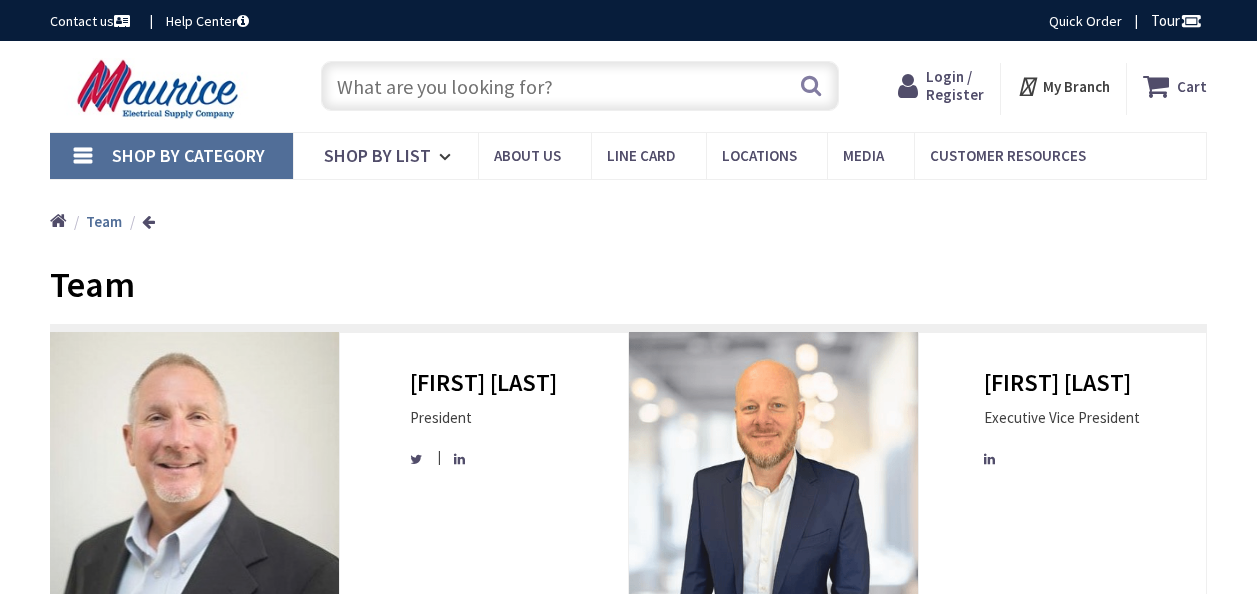scroll, scrollTop: 0, scrollLeft: 0, axis: both 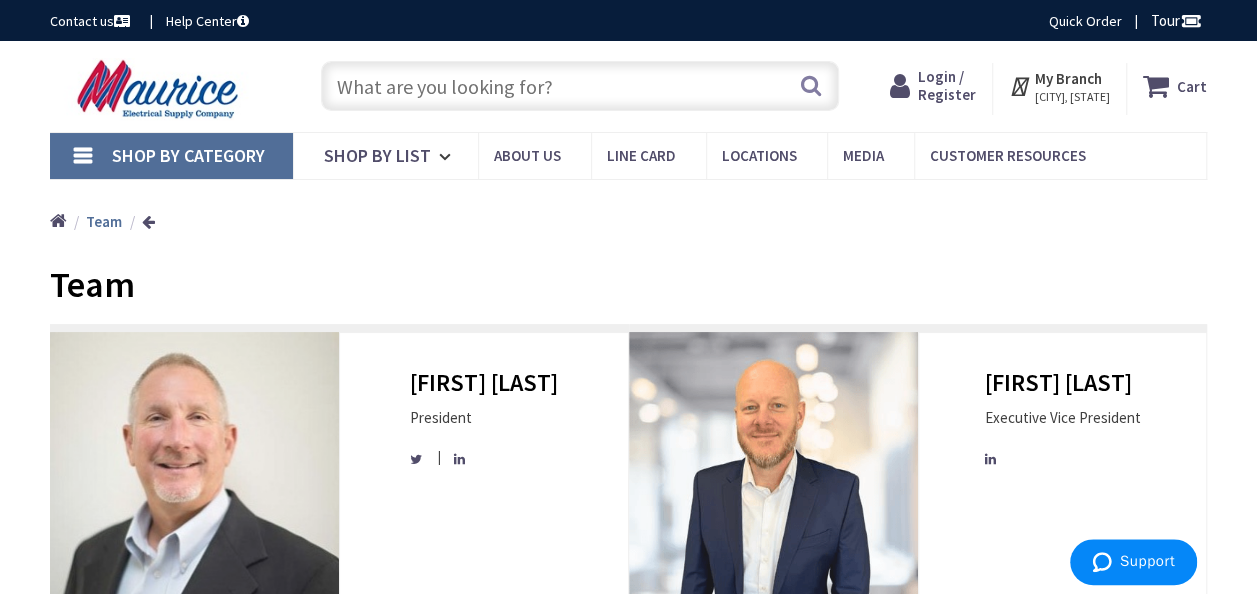 click on "Departments" at bounding box center (0, 0) 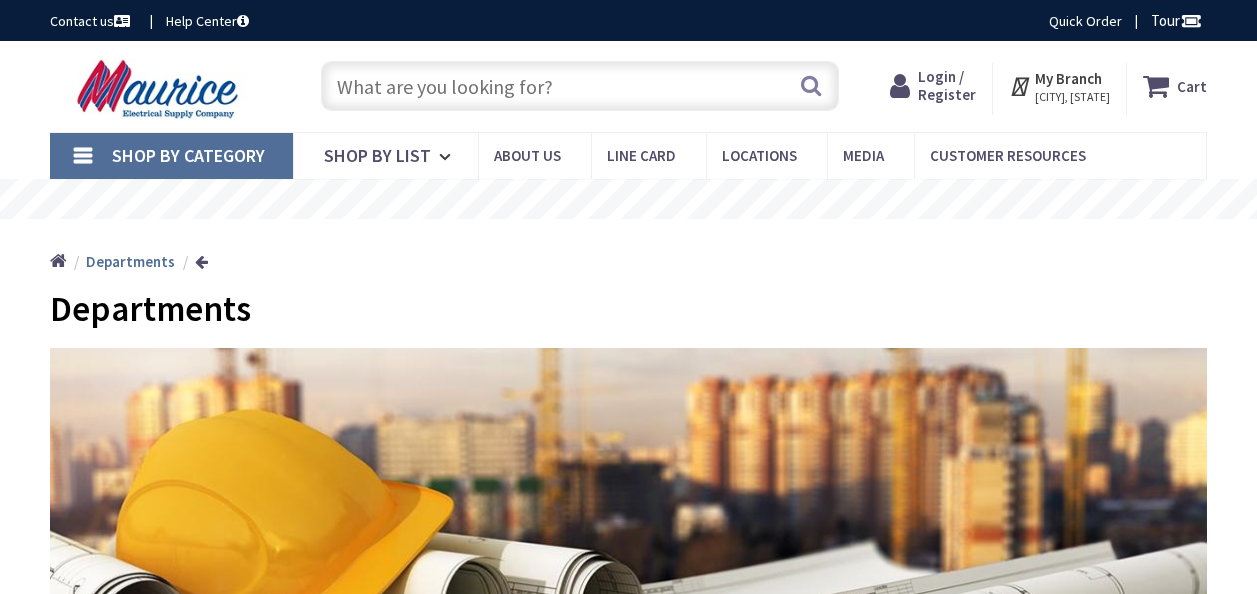 scroll, scrollTop: 0, scrollLeft: 0, axis: both 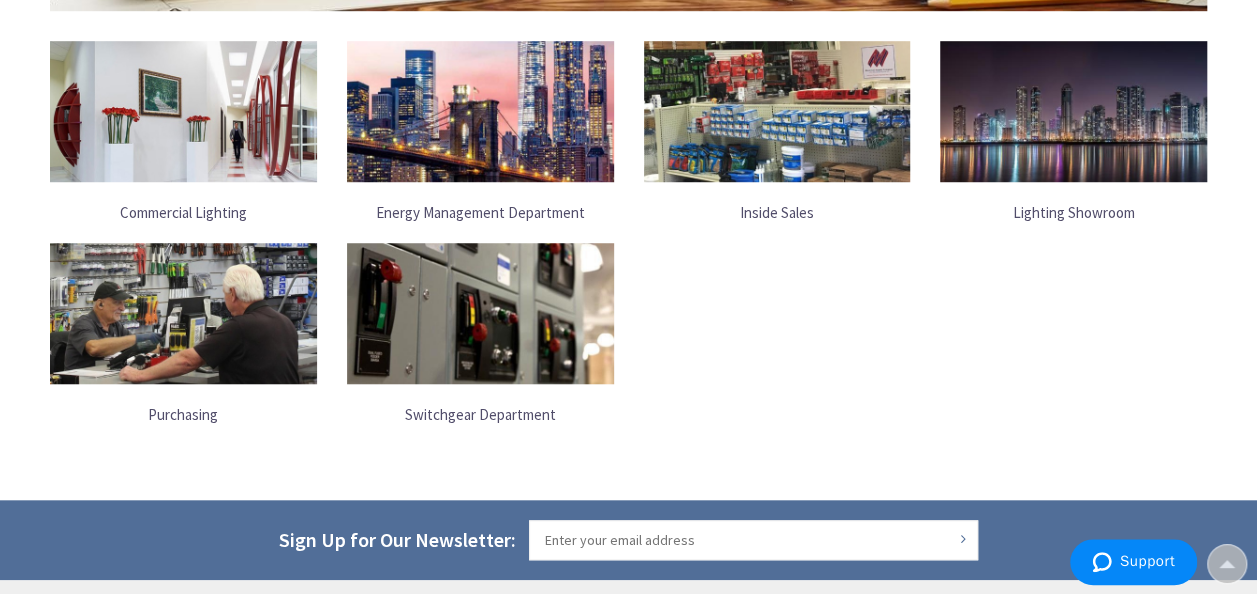 click at bounding box center (183, 111) 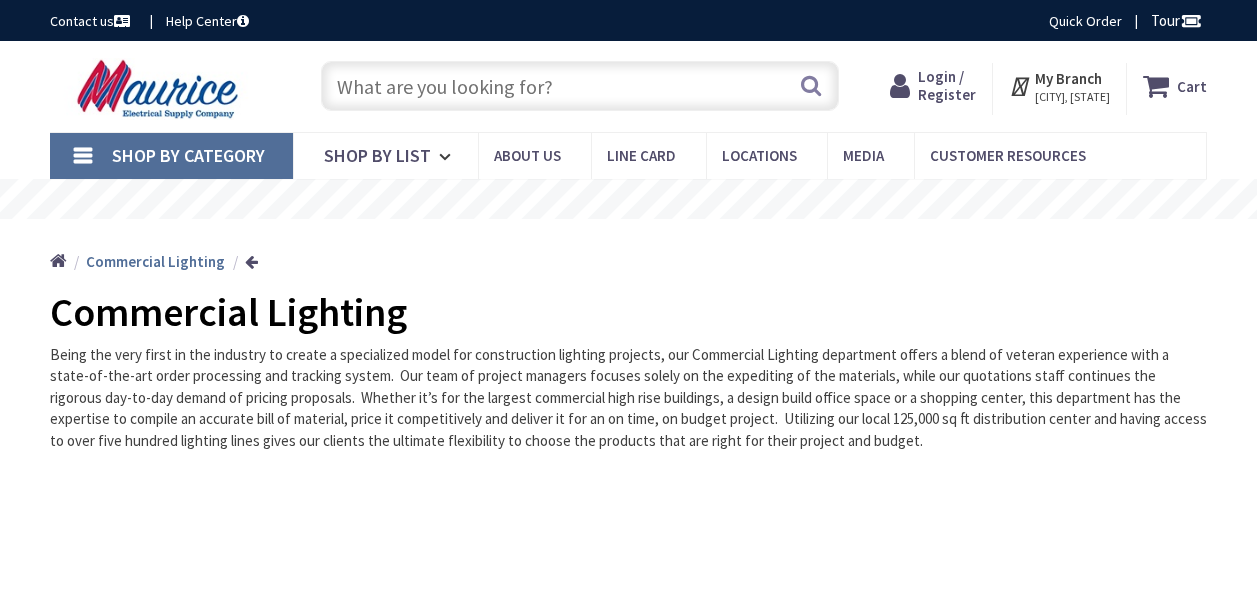 scroll, scrollTop: 0, scrollLeft: 0, axis: both 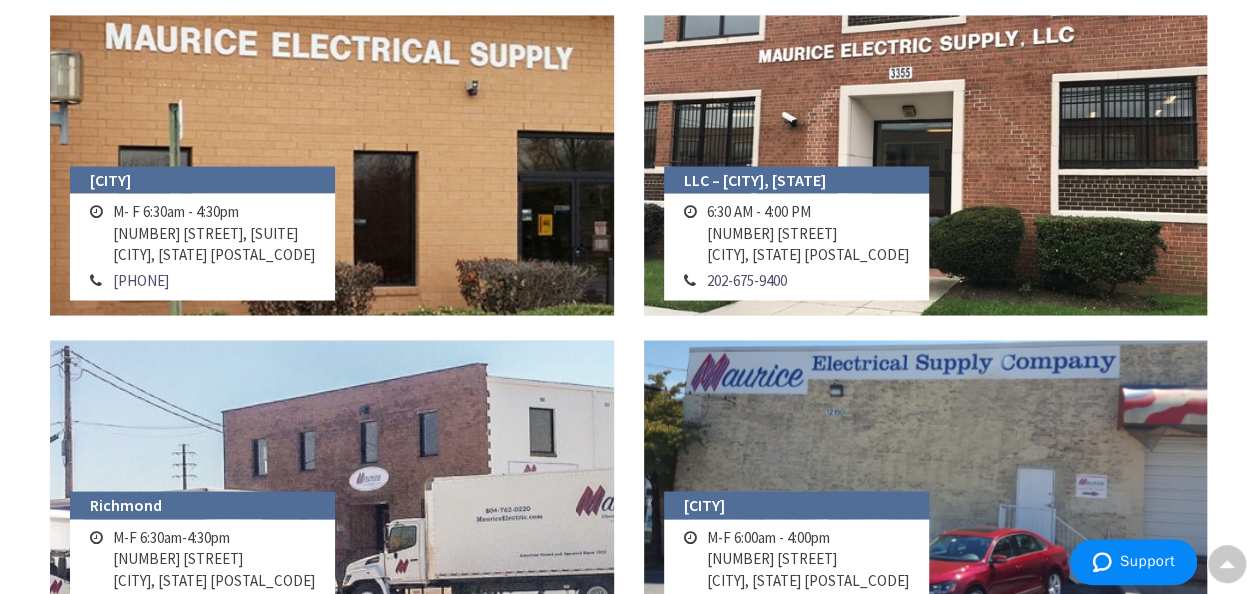 click at bounding box center [926, 165] 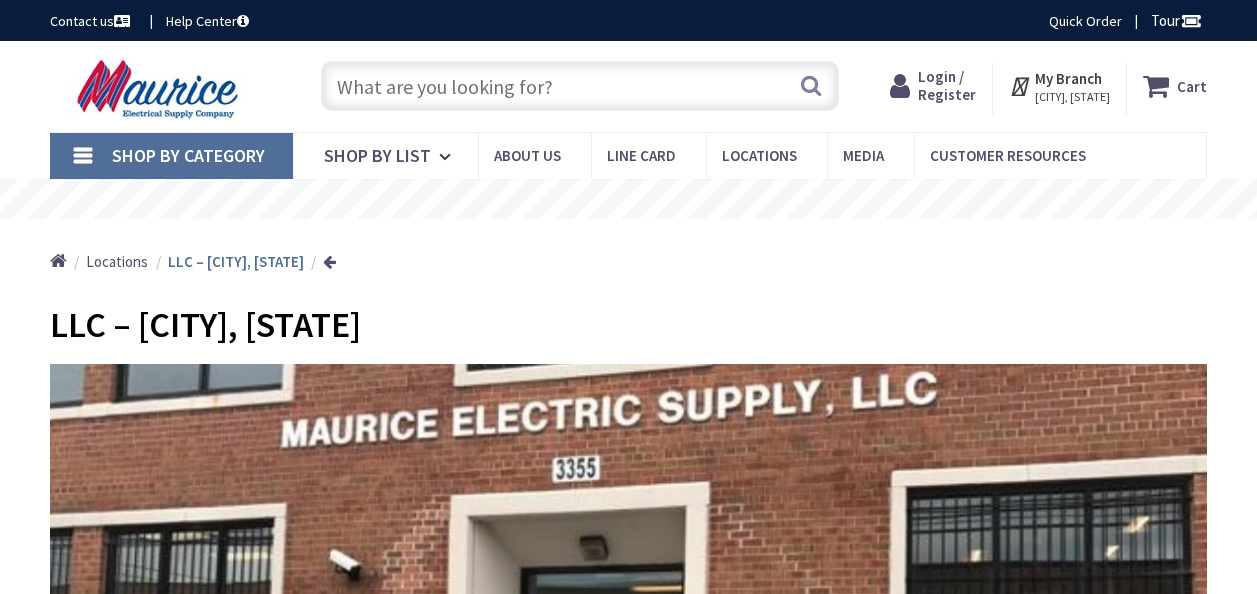 scroll, scrollTop: 0, scrollLeft: 0, axis: both 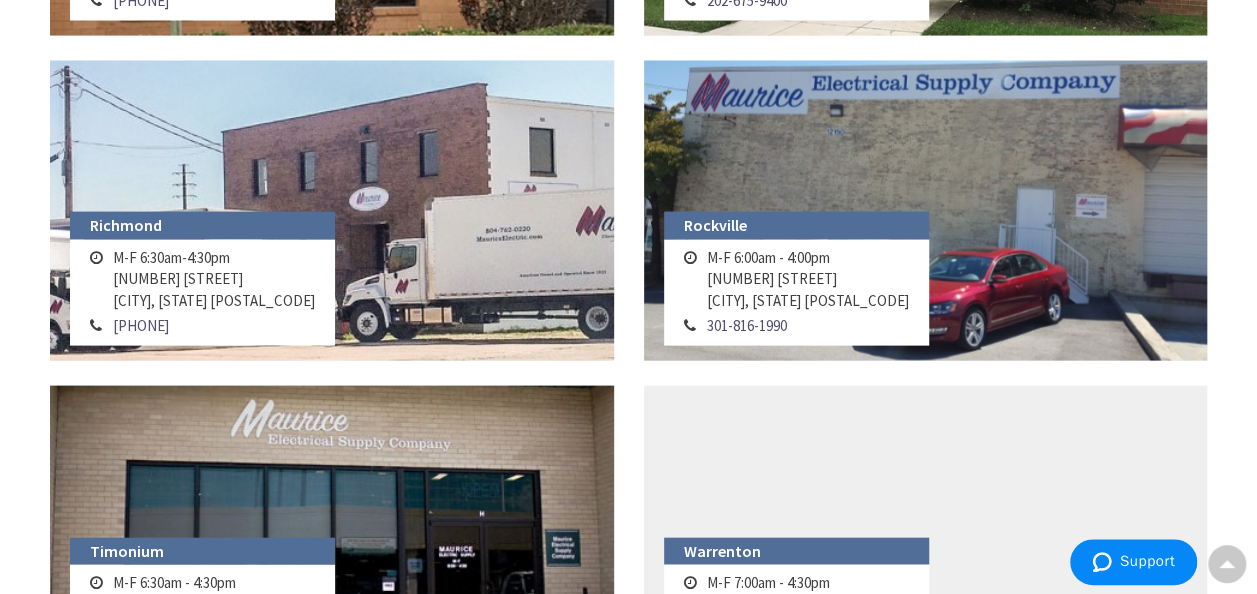 click at bounding box center [926, 211] 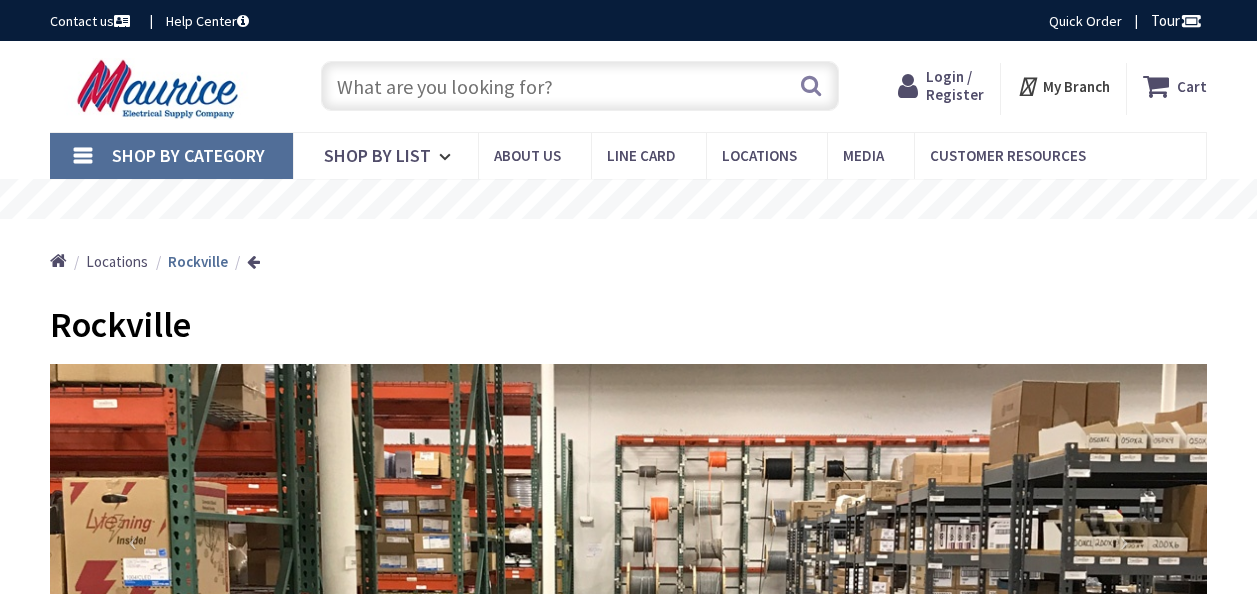 scroll, scrollTop: 0, scrollLeft: 0, axis: both 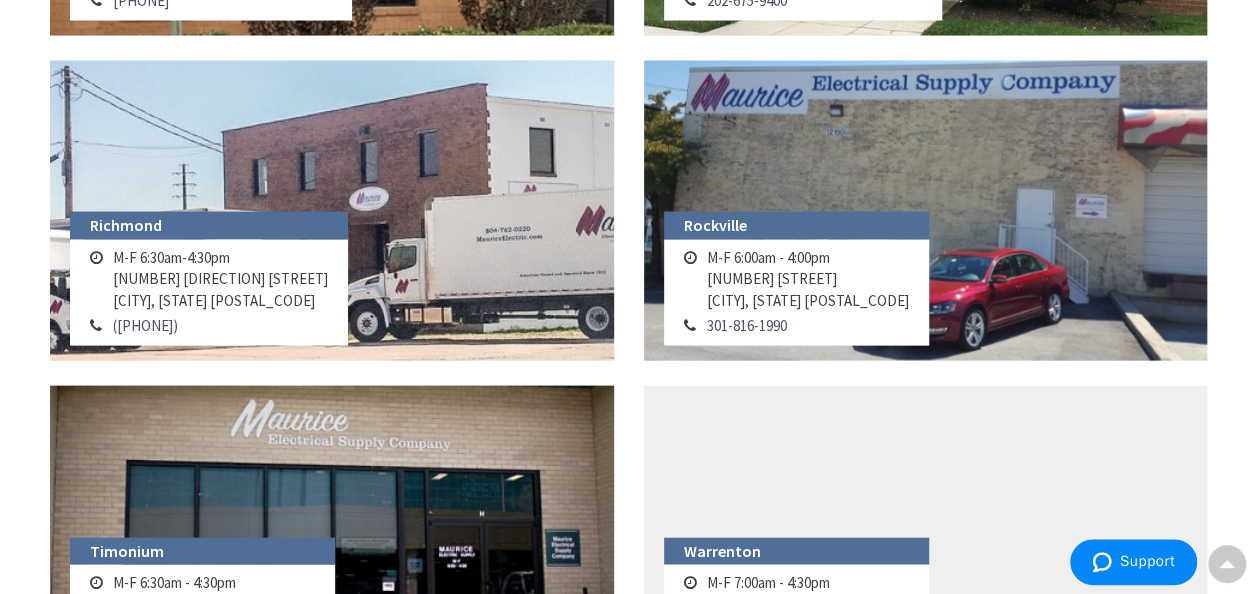 click at bounding box center [332, 536] 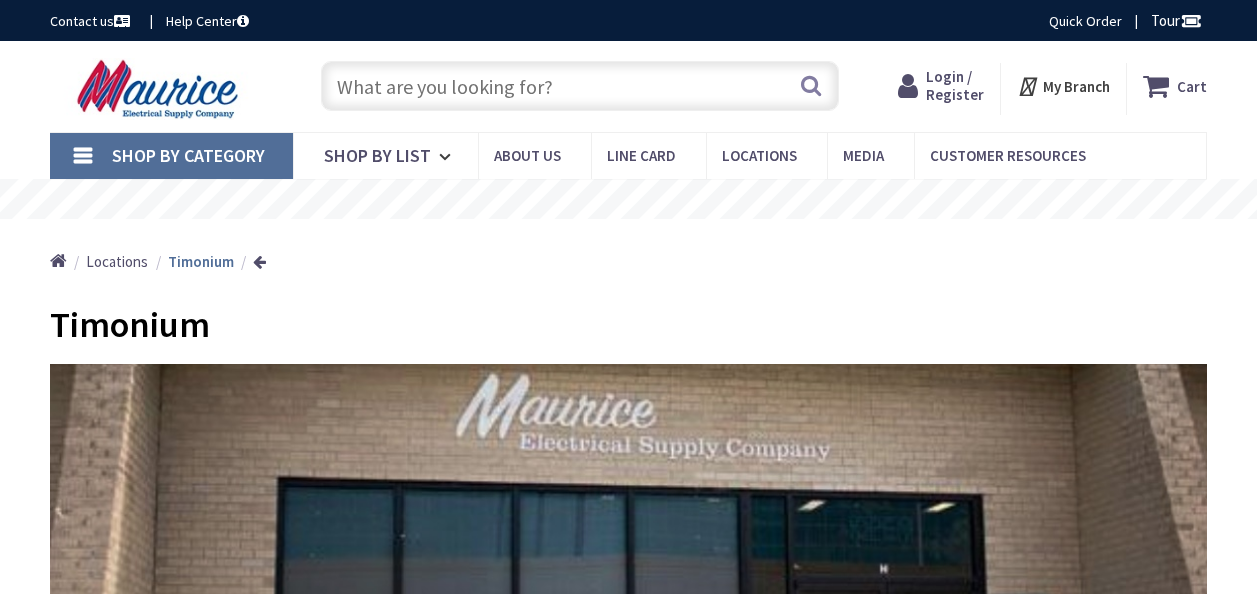 scroll, scrollTop: 0, scrollLeft: 0, axis: both 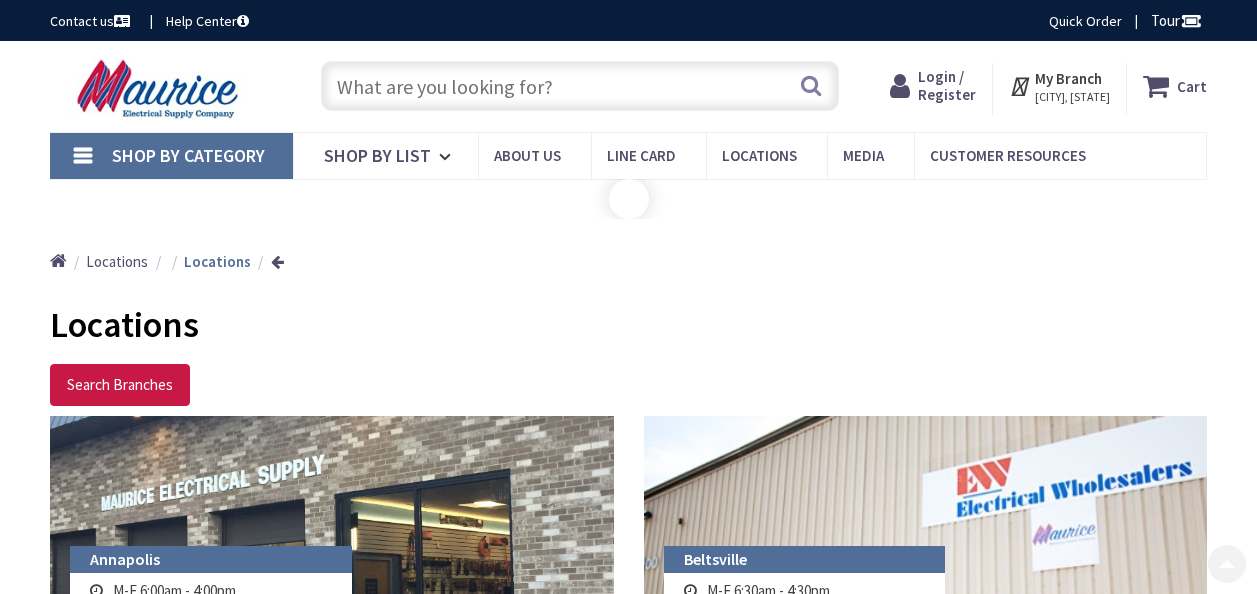 click at bounding box center [926, 2518] 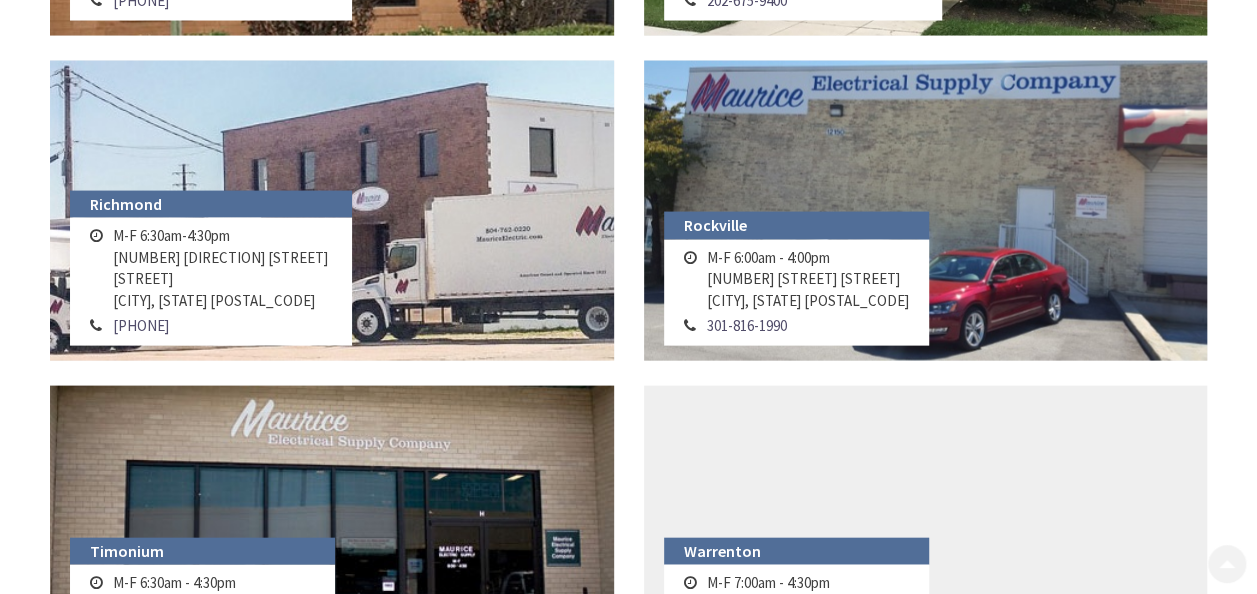 scroll, scrollTop: 0, scrollLeft: 0, axis: both 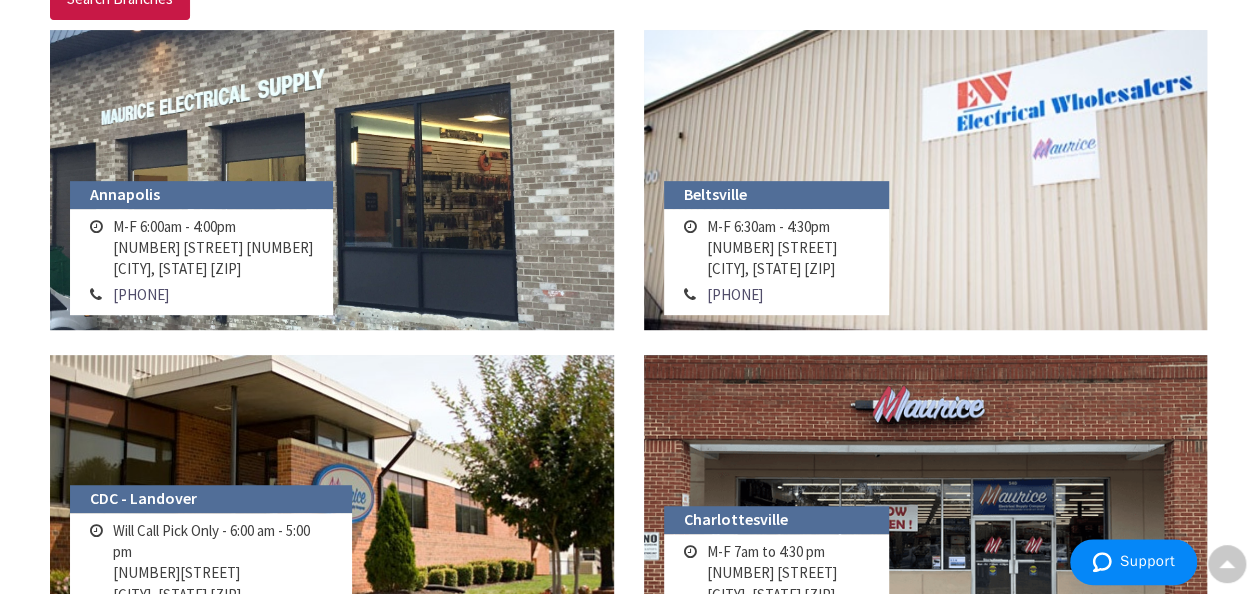 click at bounding box center (332, 180) 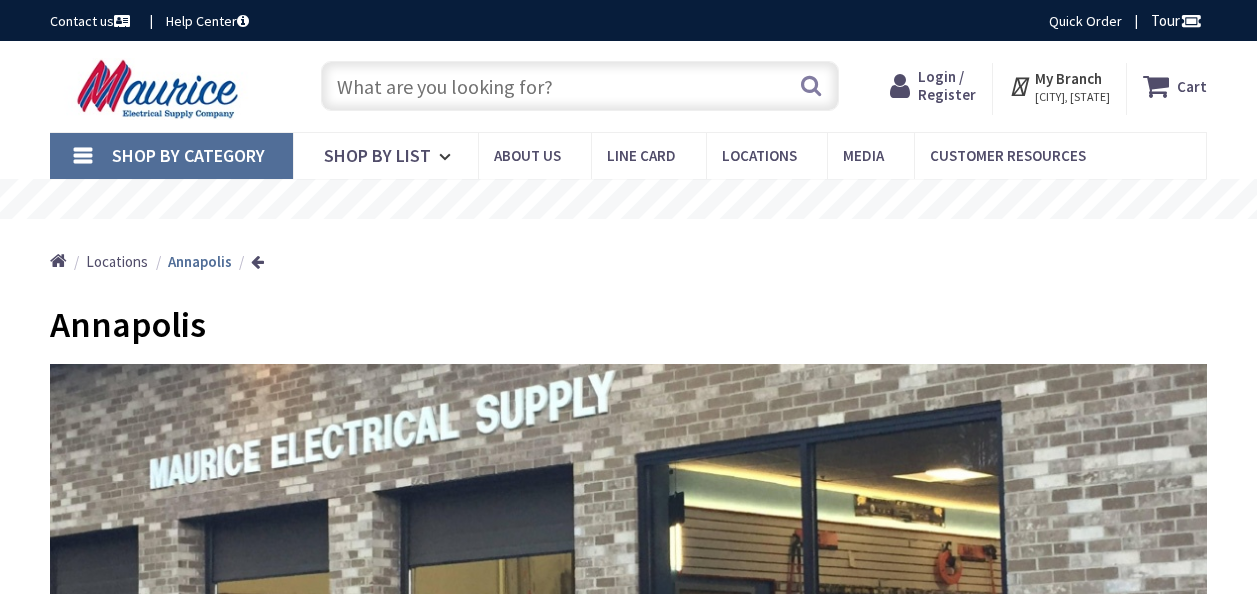 scroll, scrollTop: 0, scrollLeft: 0, axis: both 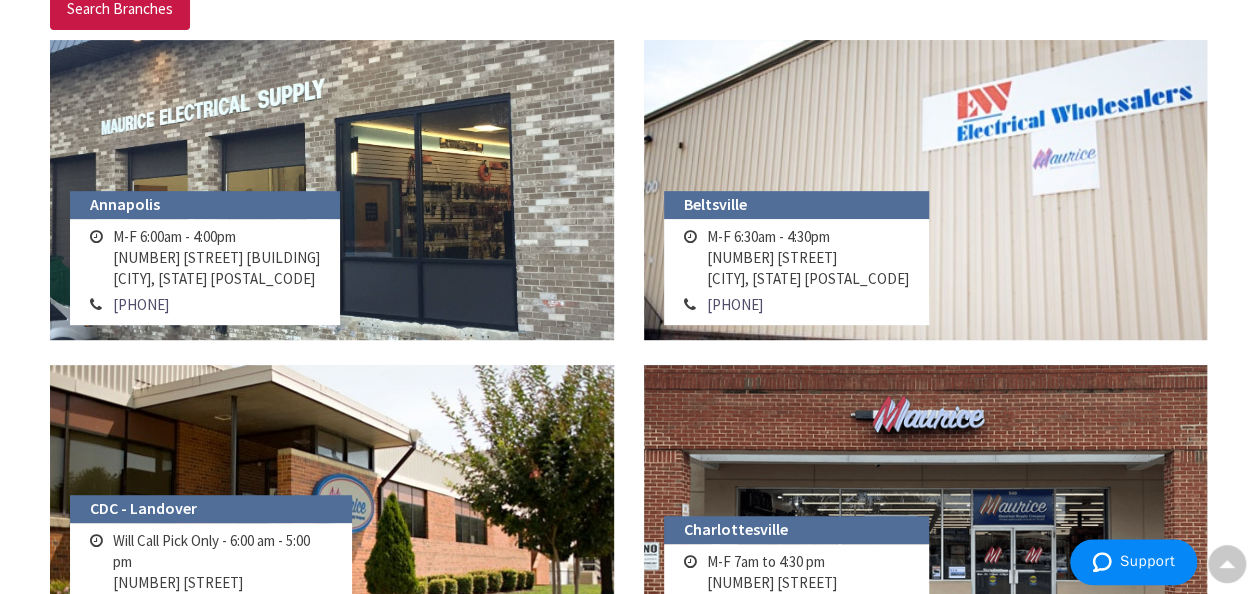 click at bounding box center [926, 190] 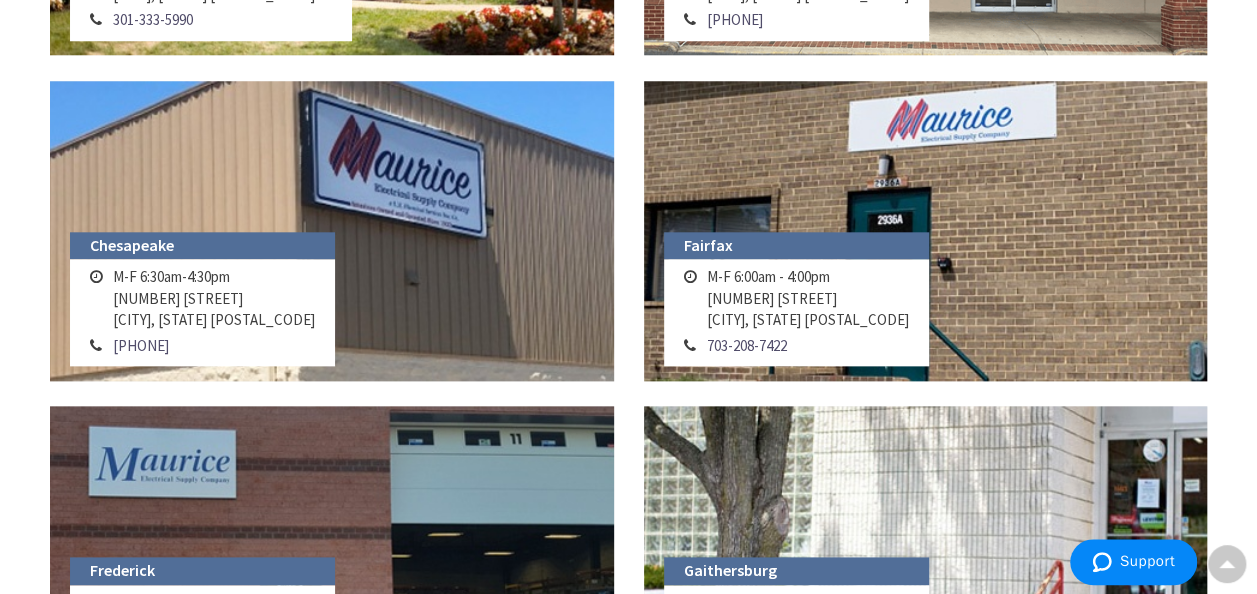 scroll, scrollTop: 1167, scrollLeft: 0, axis: vertical 